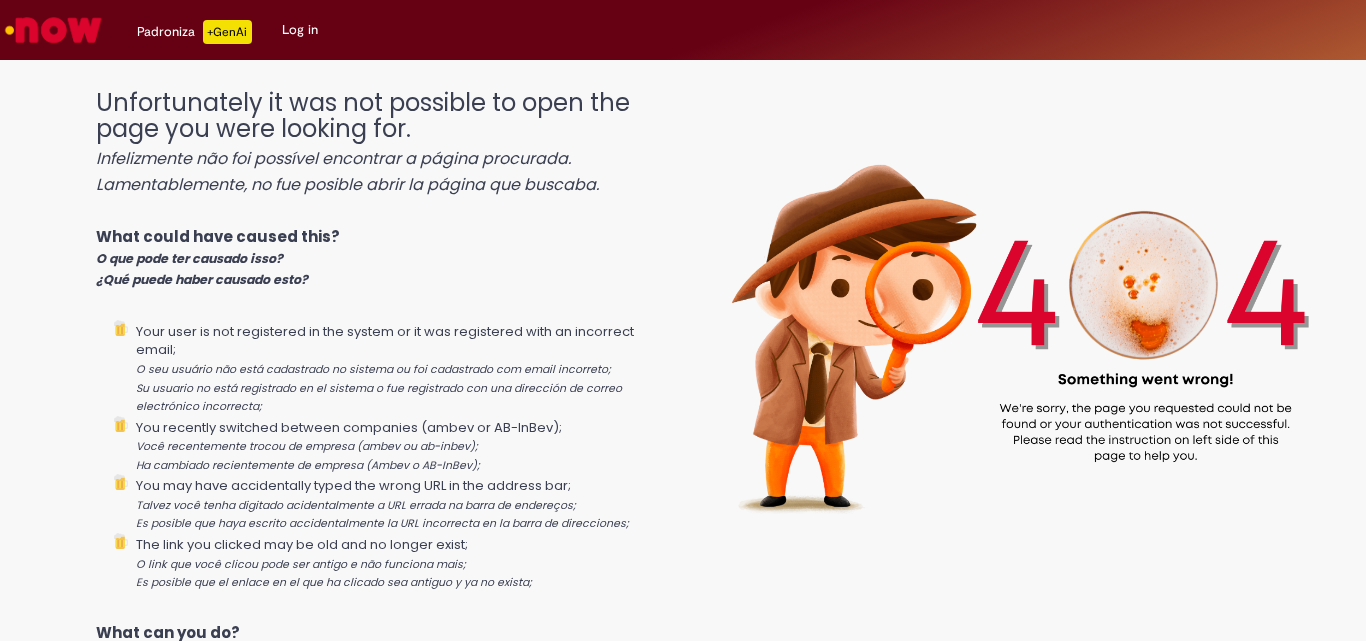 scroll, scrollTop: 0, scrollLeft: 0, axis: both 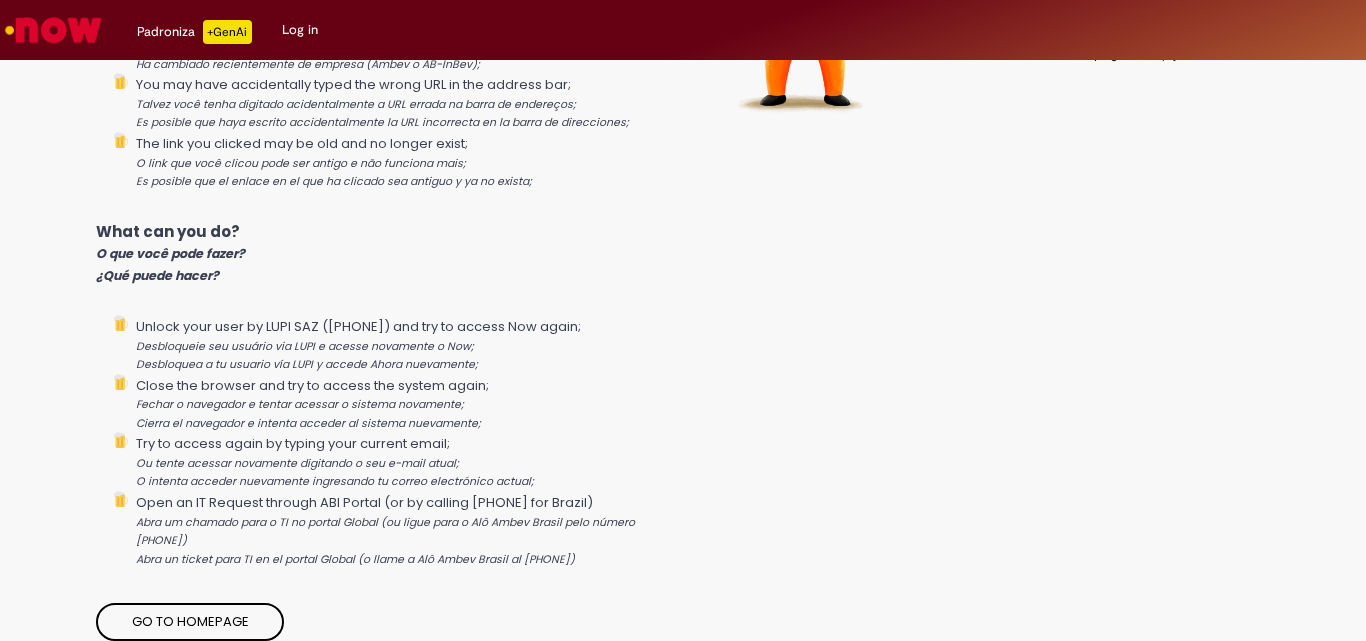 click on "Go to homepage" at bounding box center (190, 622) 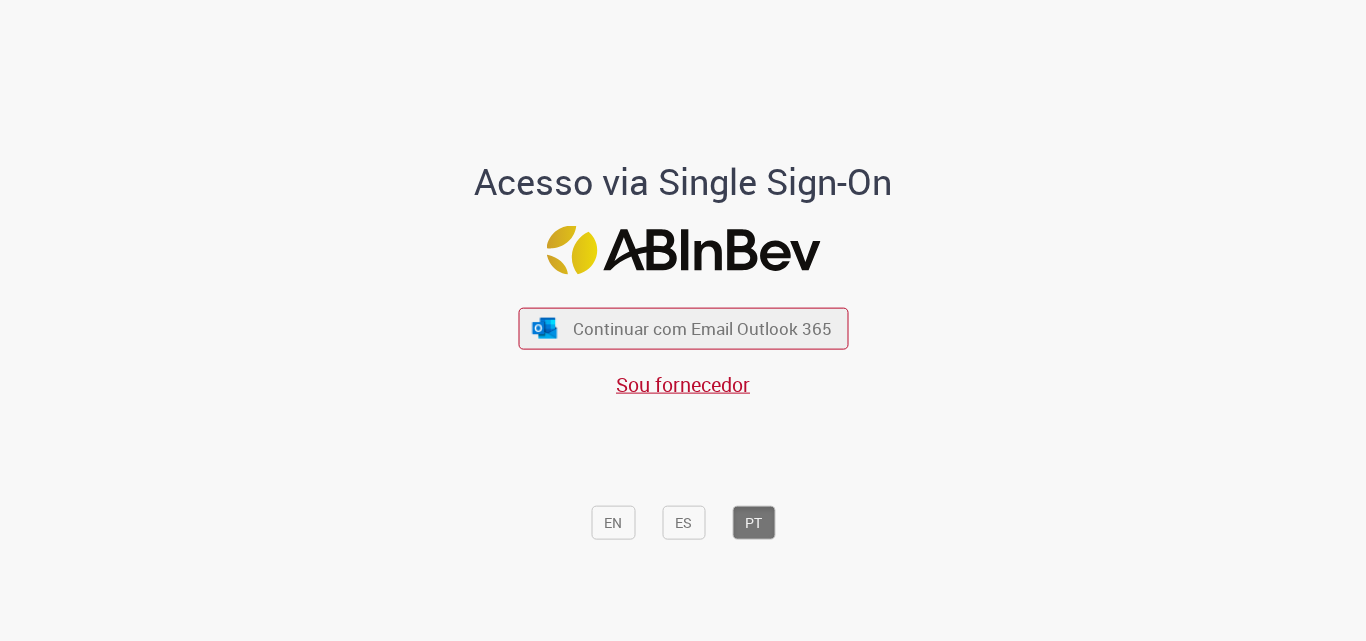 scroll, scrollTop: 0, scrollLeft: 0, axis: both 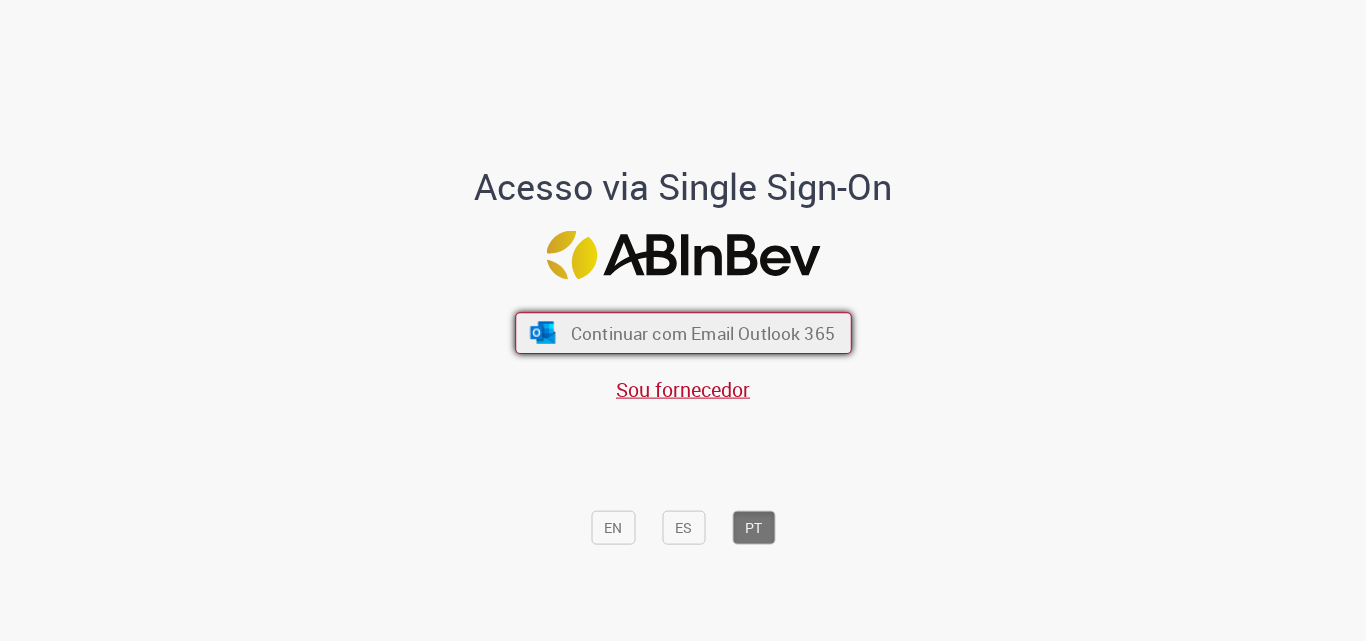 click on "Continuar com Email Outlook 365" at bounding box center (702, 333) 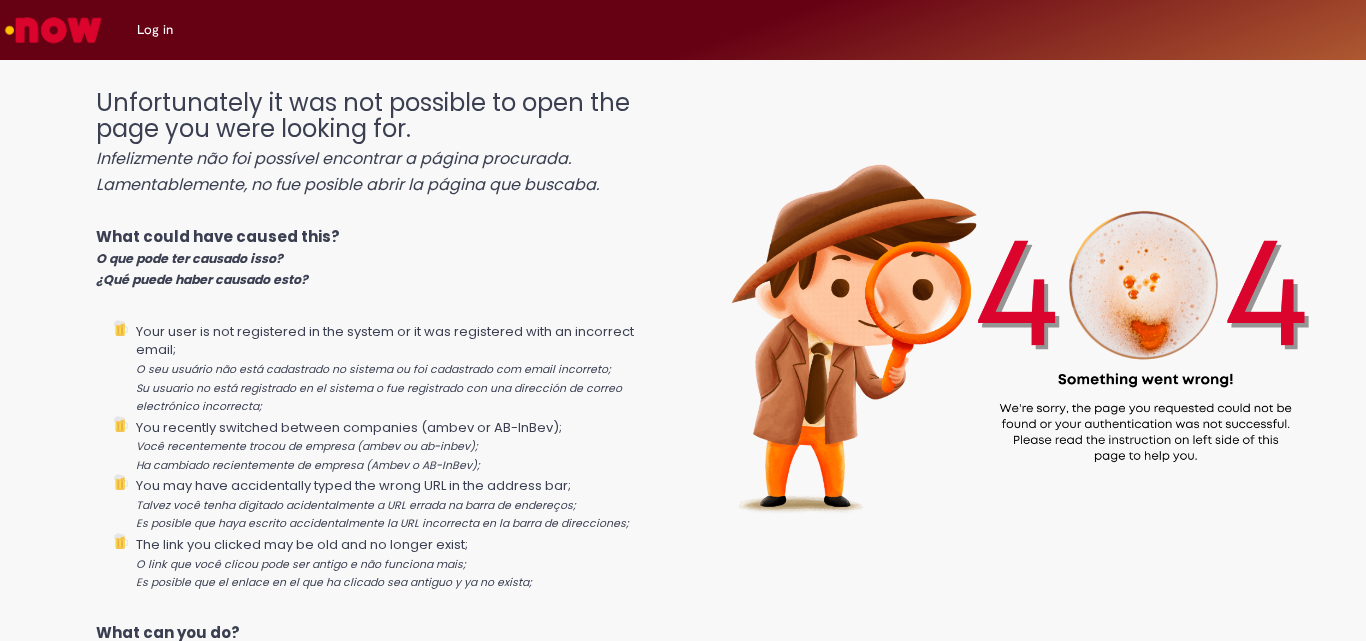 scroll, scrollTop: 0, scrollLeft: 0, axis: both 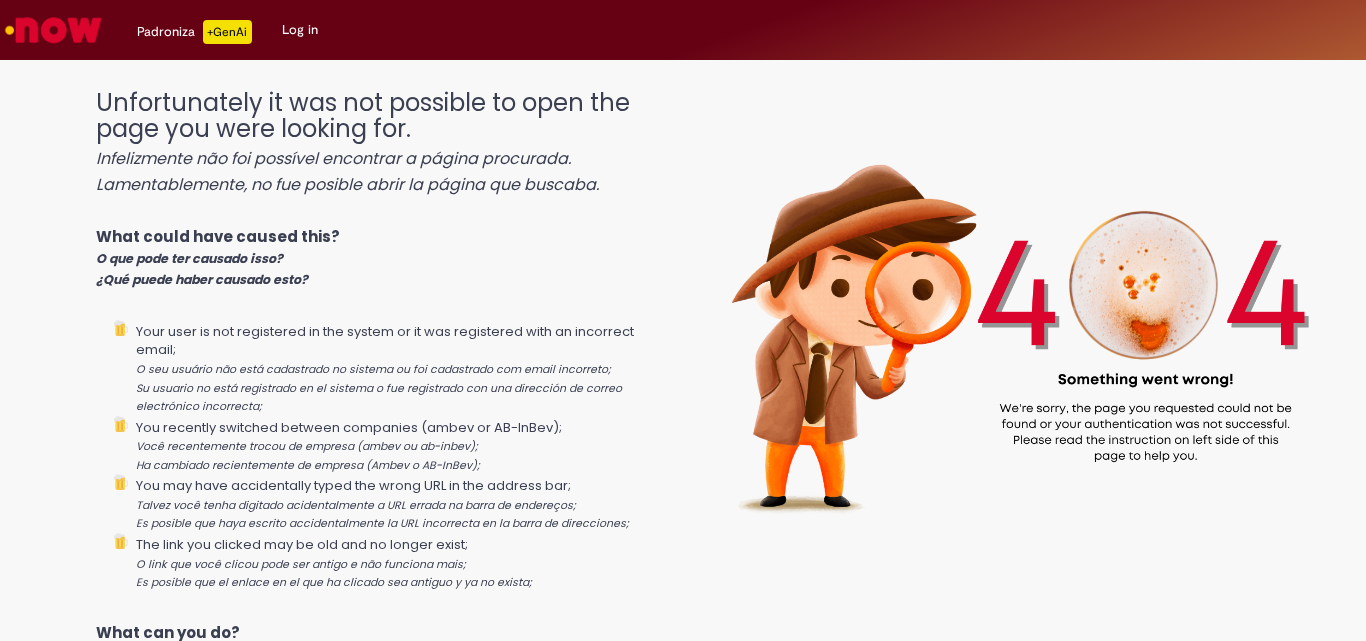 click on "Log in" at bounding box center (300, 30) 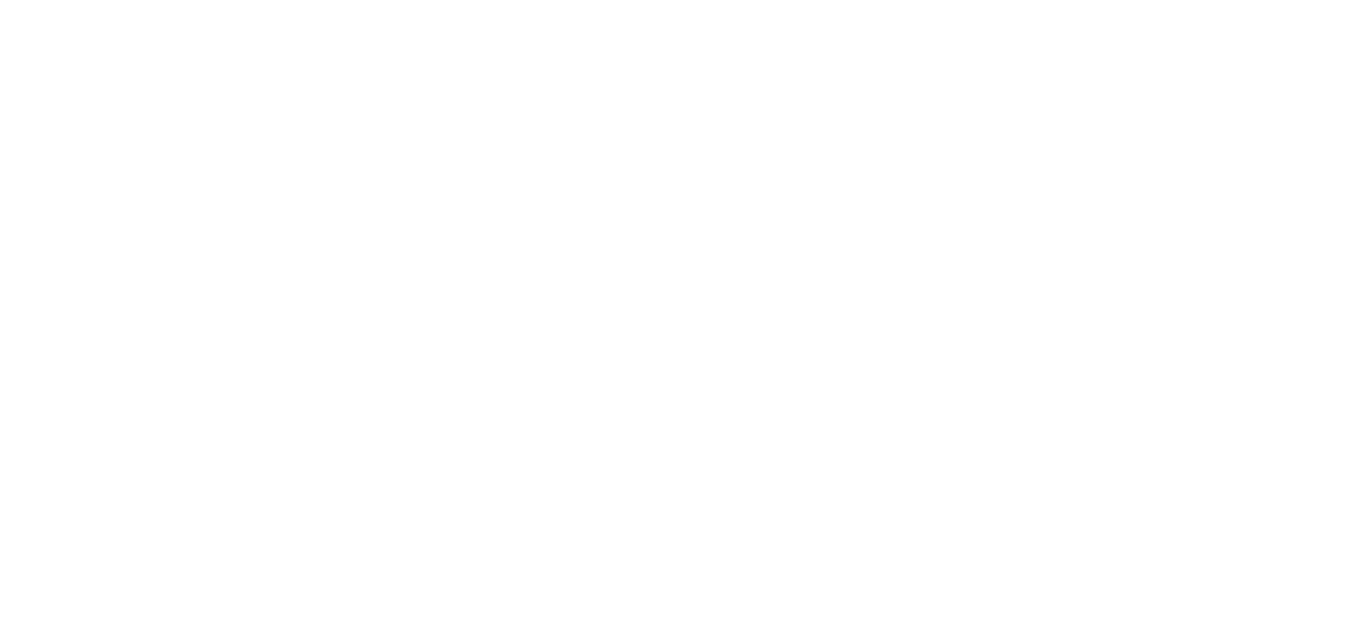scroll, scrollTop: 0, scrollLeft: 0, axis: both 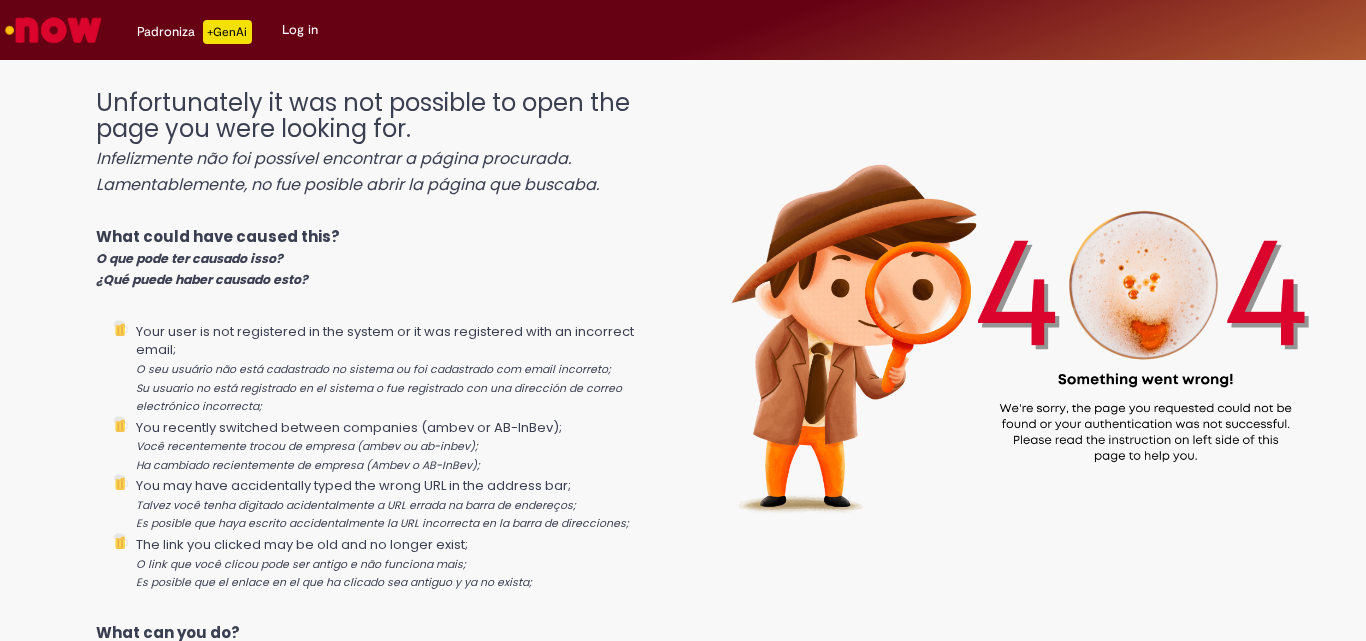 click on "Log in" at bounding box center (300, 30) 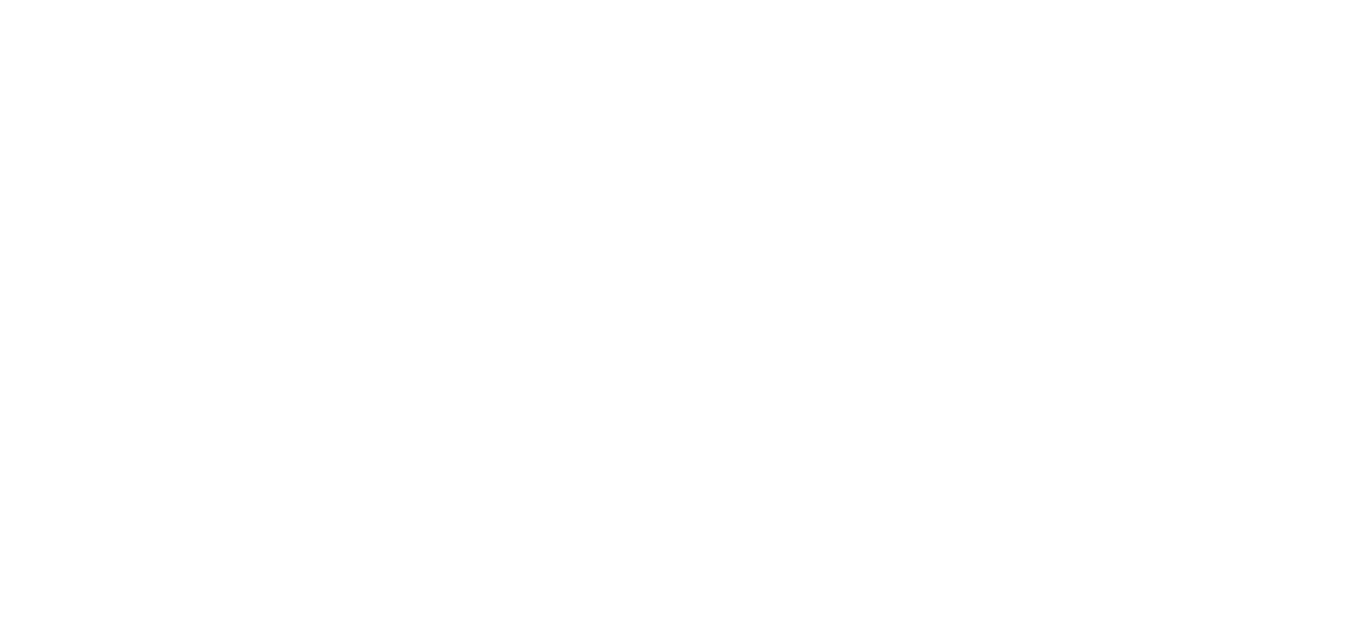 scroll, scrollTop: 0, scrollLeft: 0, axis: both 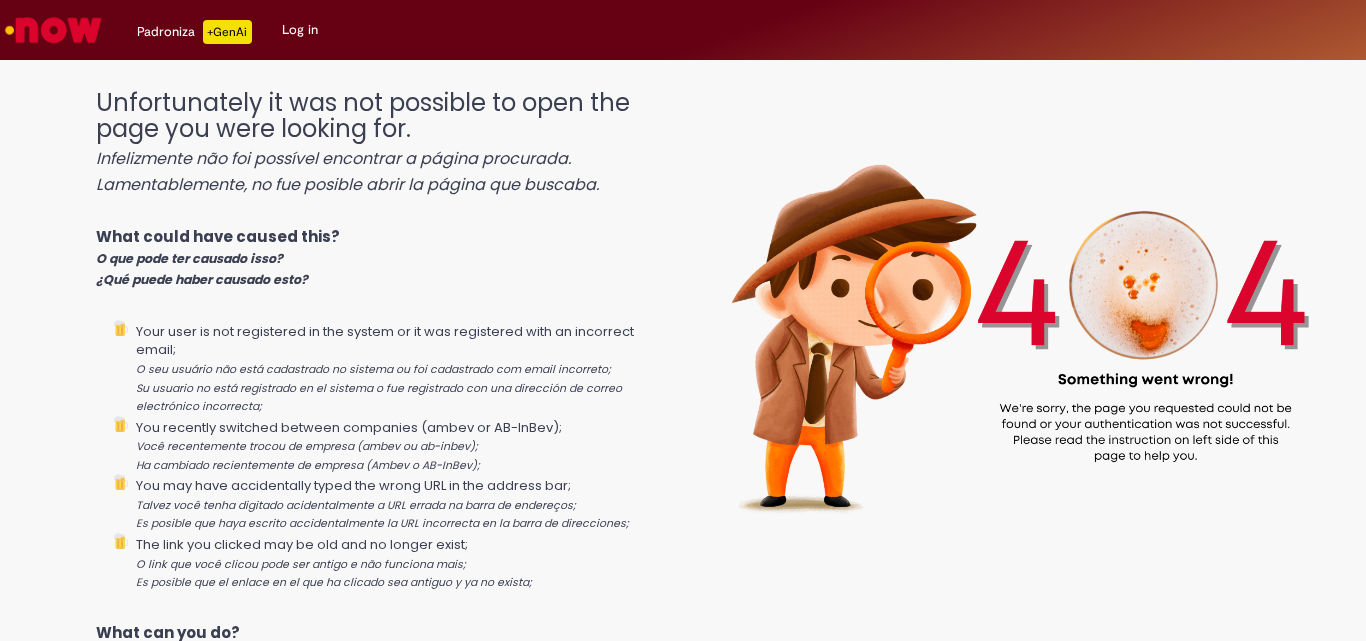 click on "Padroniza  +GenAi" at bounding box center [194, 32] 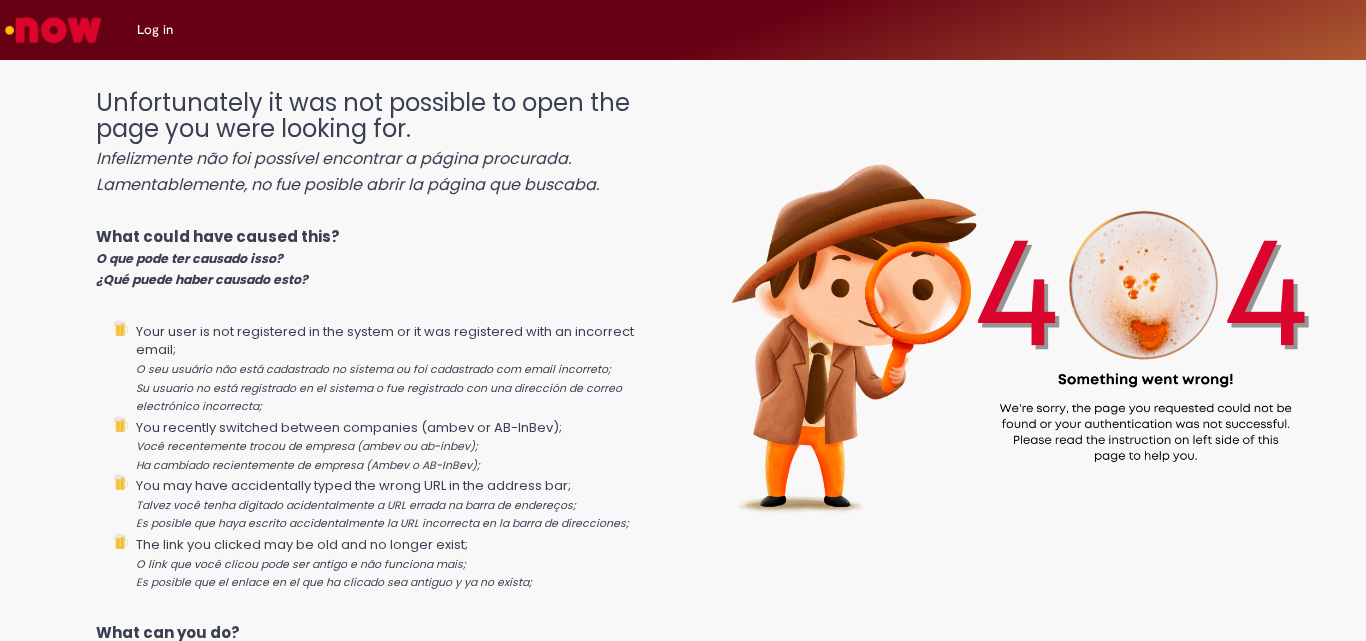 scroll, scrollTop: 0, scrollLeft: 0, axis: both 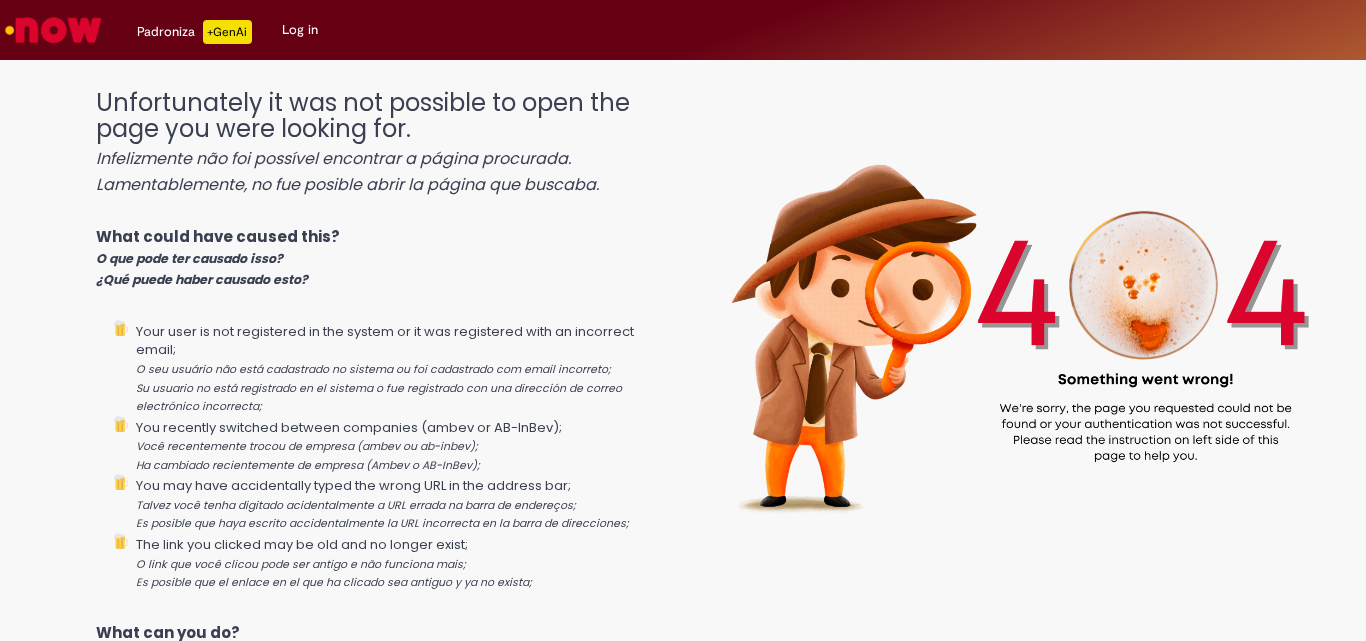 click on "Padroniza  +GenAi
Drafts
Drafts
Log in" at bounding box center (736, 30) 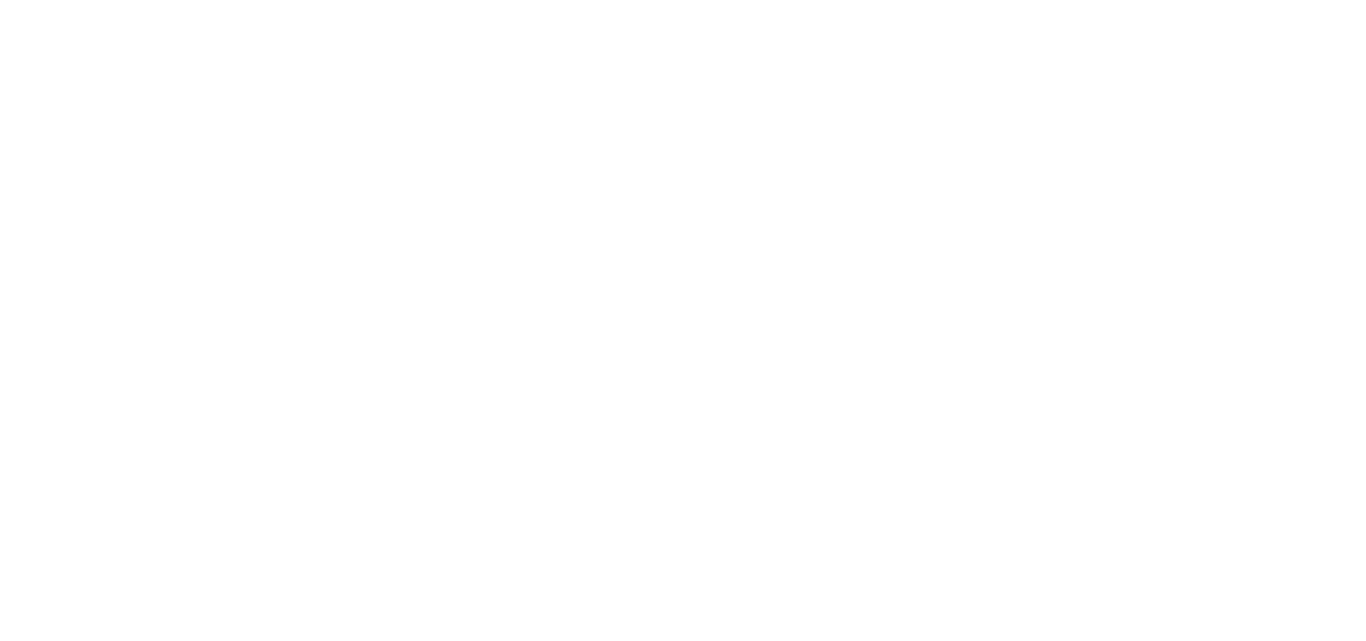 scroll, scrollTop: 0, scrollLeft: 0, axis: both 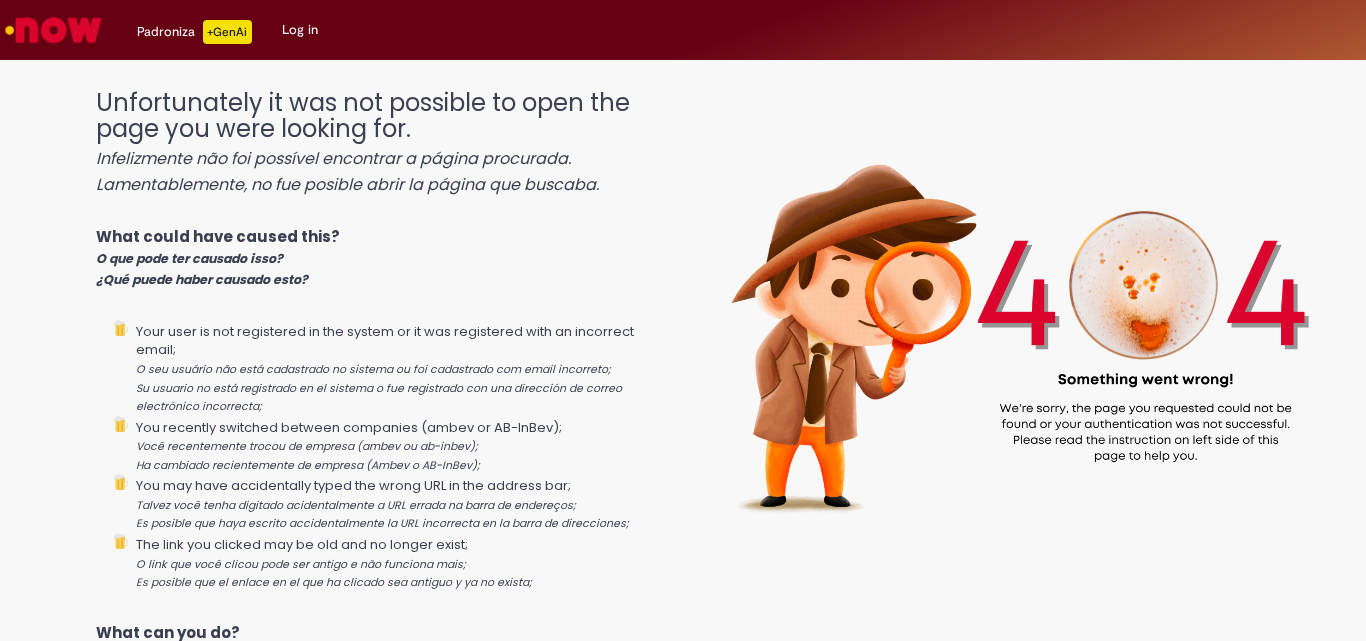 click at bounding box center [53, 30] 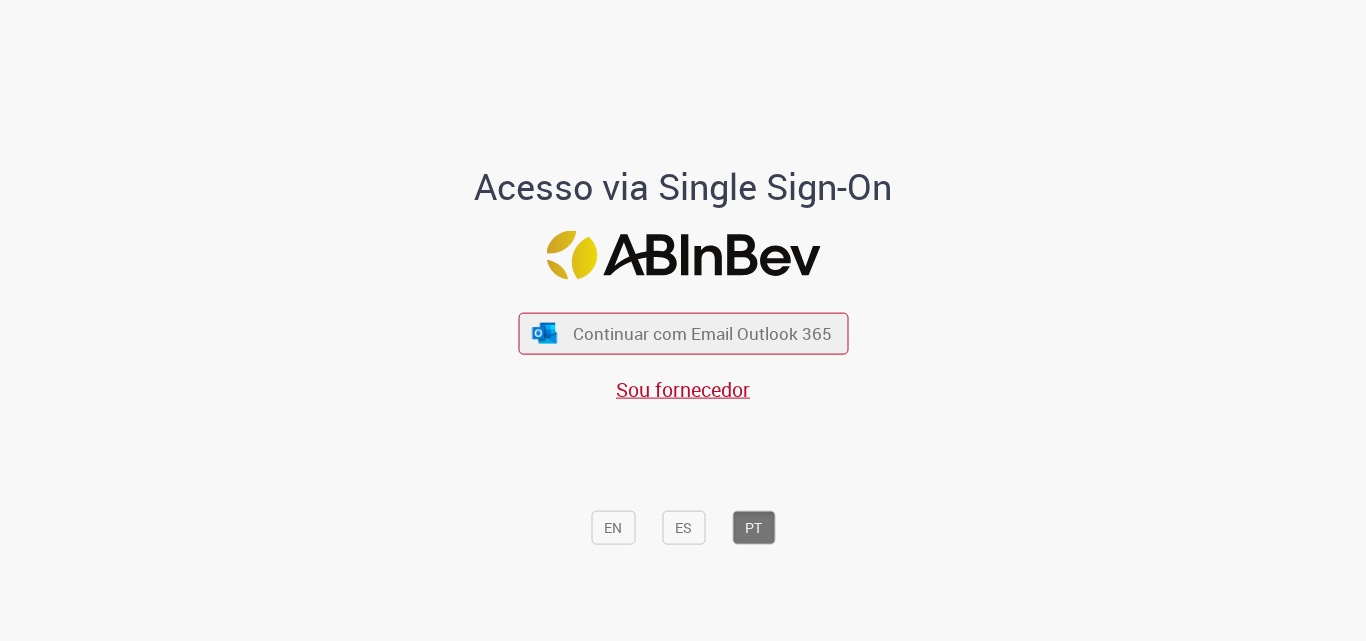 scroll, scrollTop: 0, scrollLeft: 0, axis: both 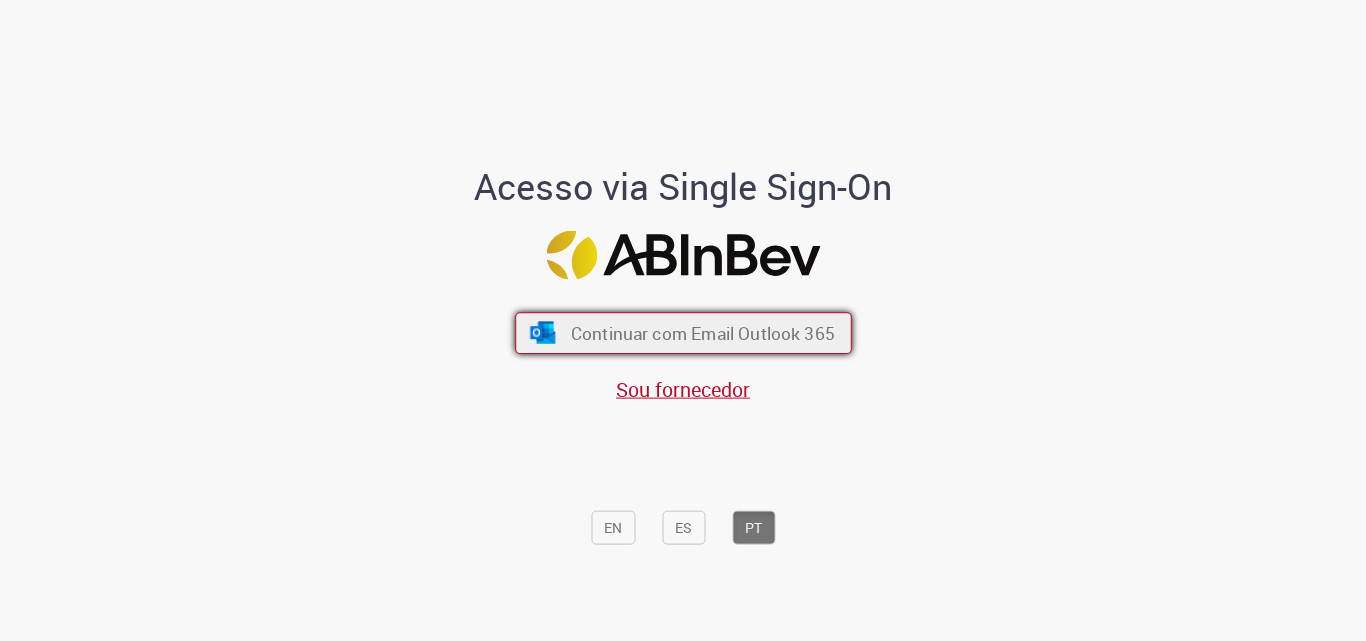 click on "Continuar com Email Outlook 365" at bounding box center (702, 333) 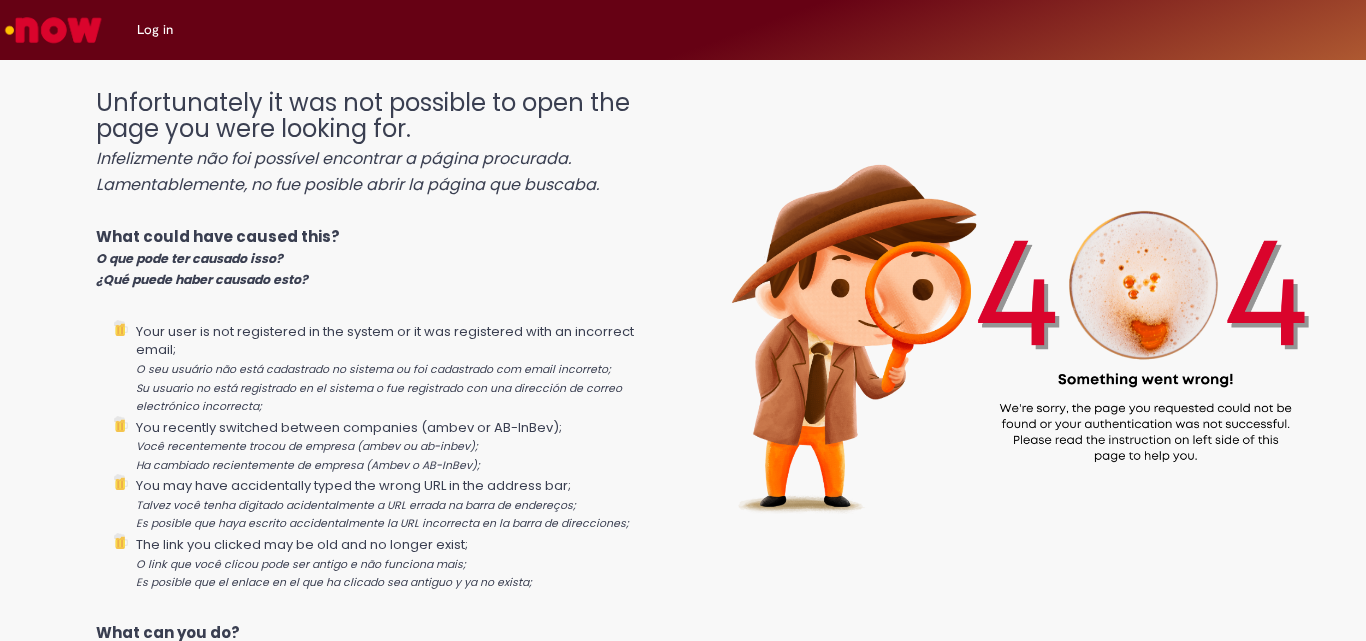 scroll, scrollTop: 0, scrollLeft: 0, axis: both 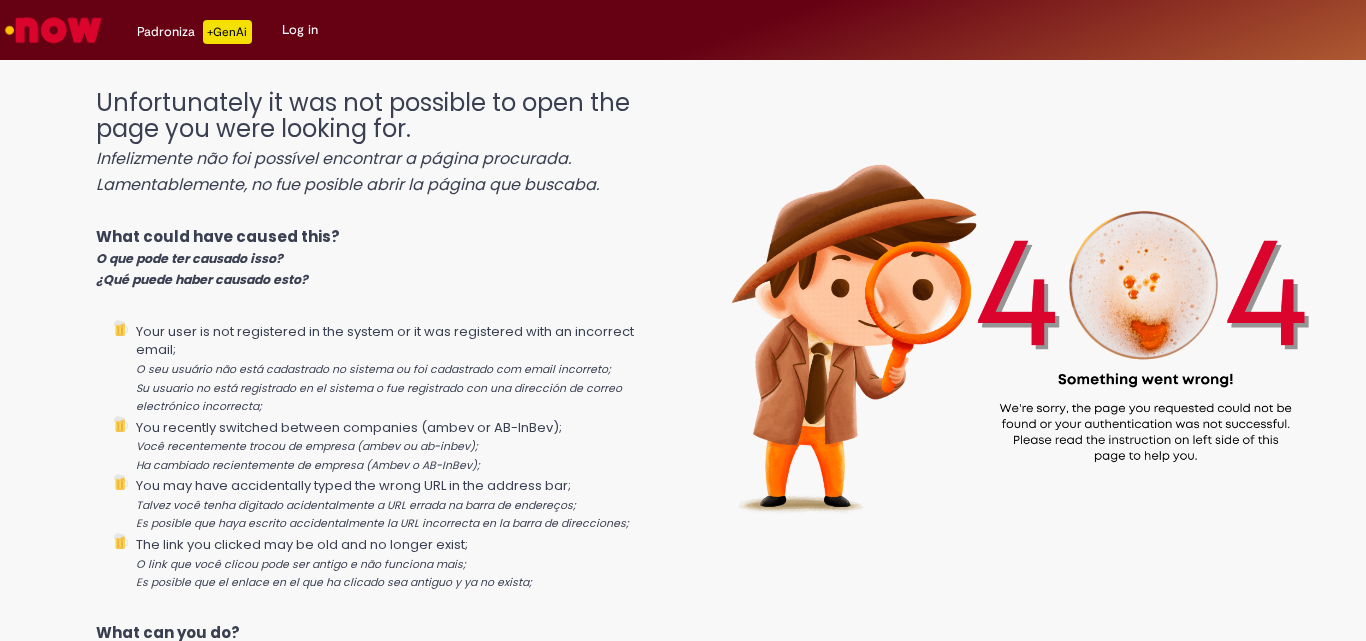 click on "Log in" at bounding box center [300, 30] 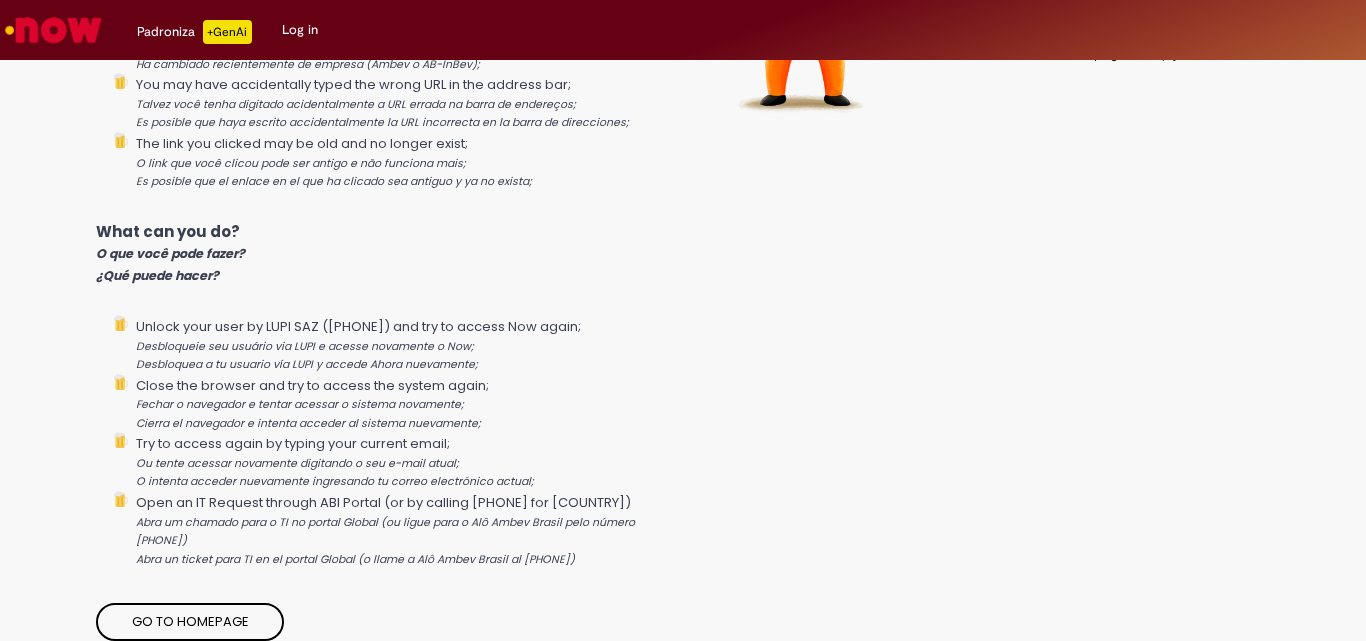 scroll, scrollTop: 0, scrollLeft: 0, axis: both 